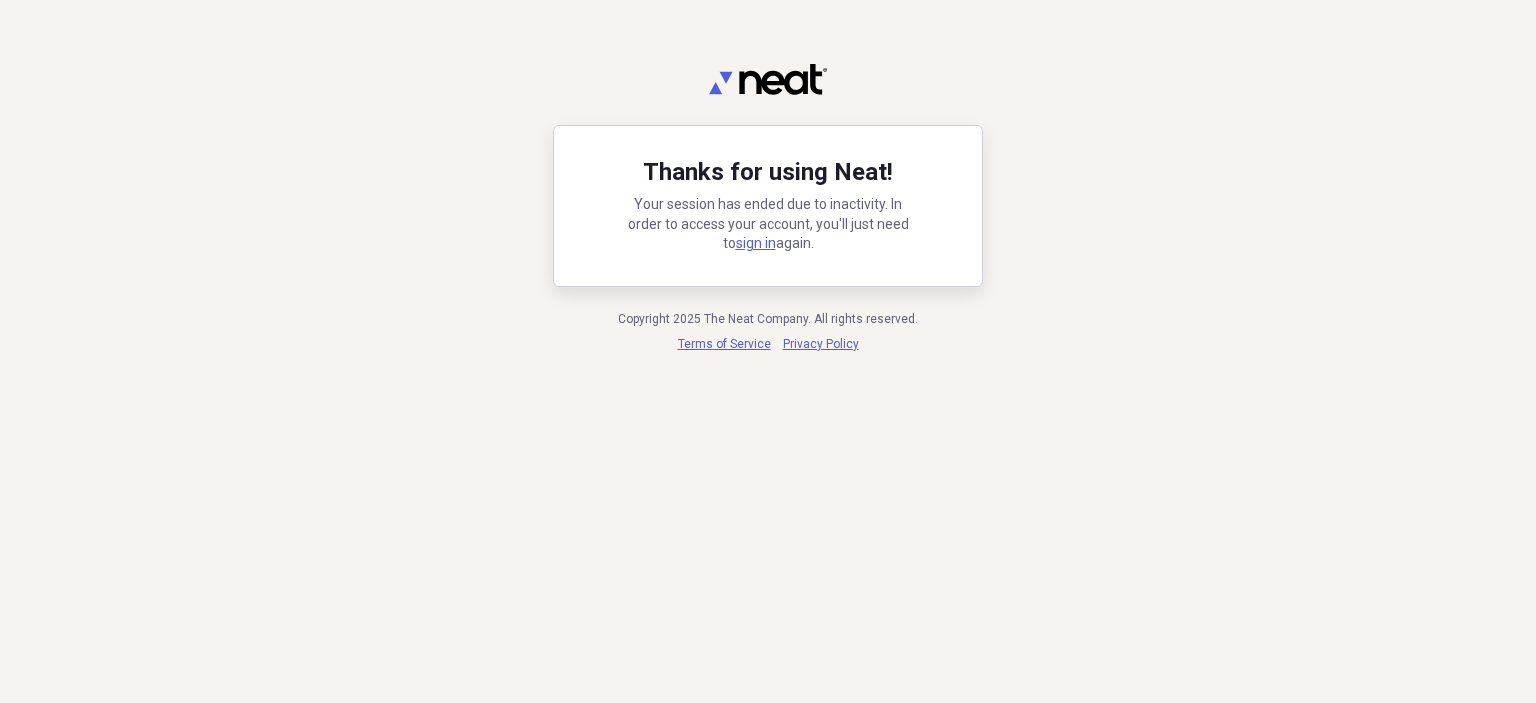 scroll, scrollTop: 0, scrollLeft: 0, axis: both 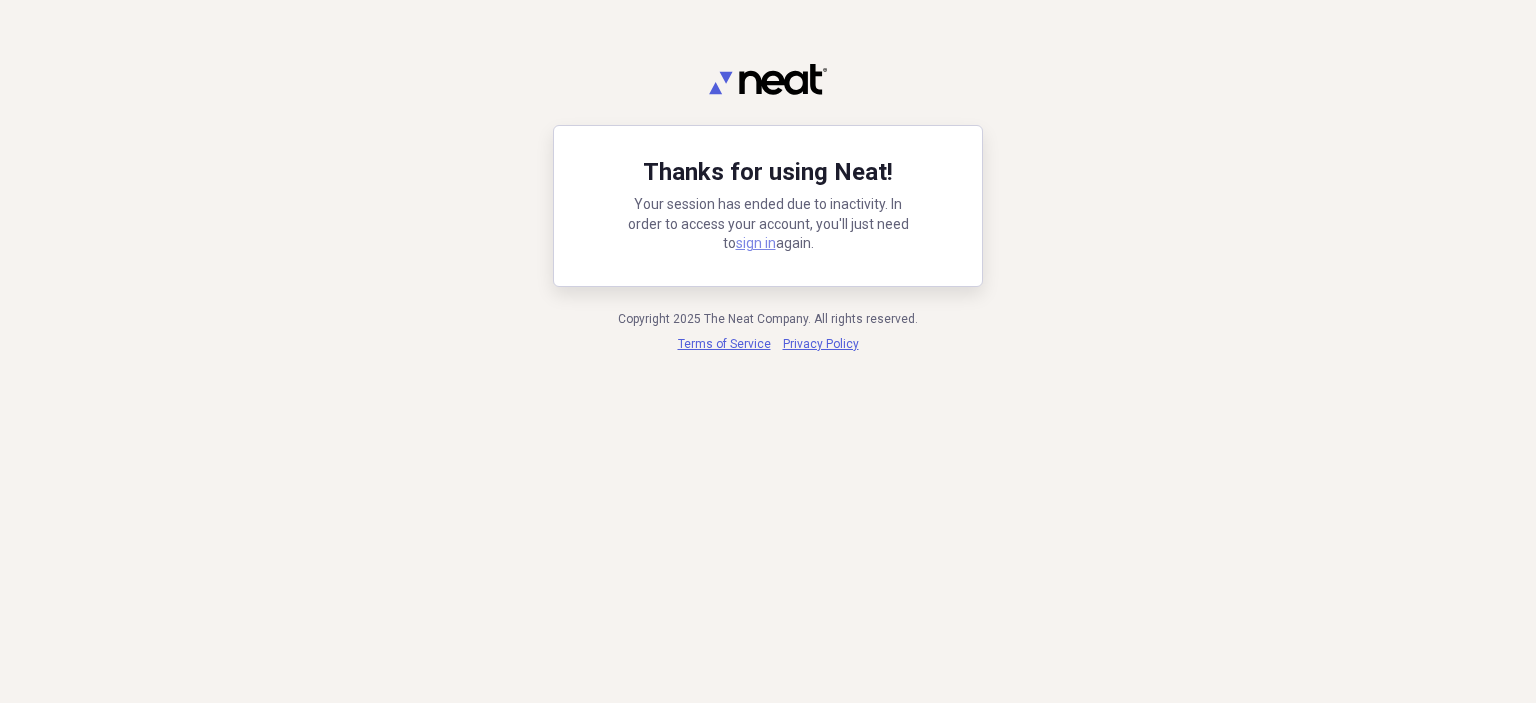 click on "sign in" at bounding box center [756, 243] 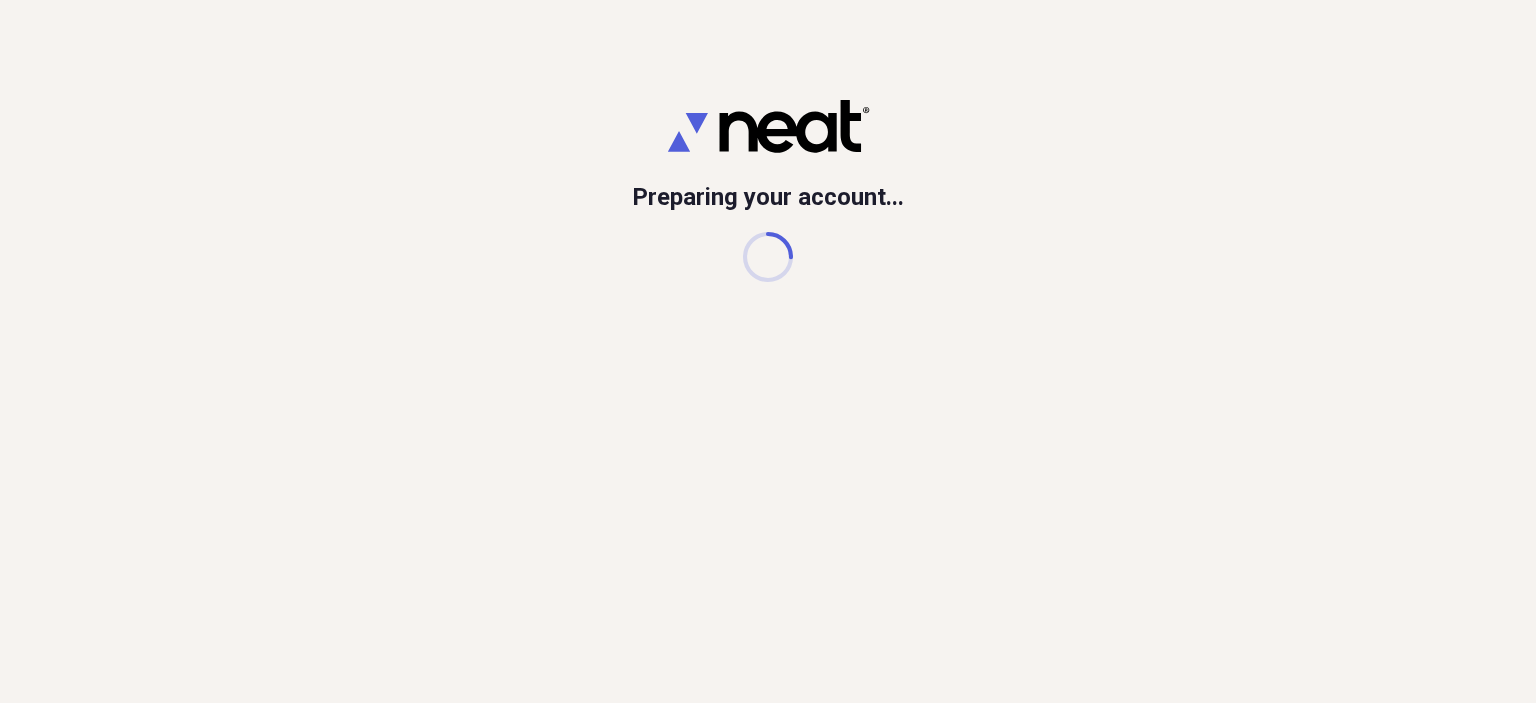 scroll, scrollTop: 0, scrollLeft: 0, axis: both 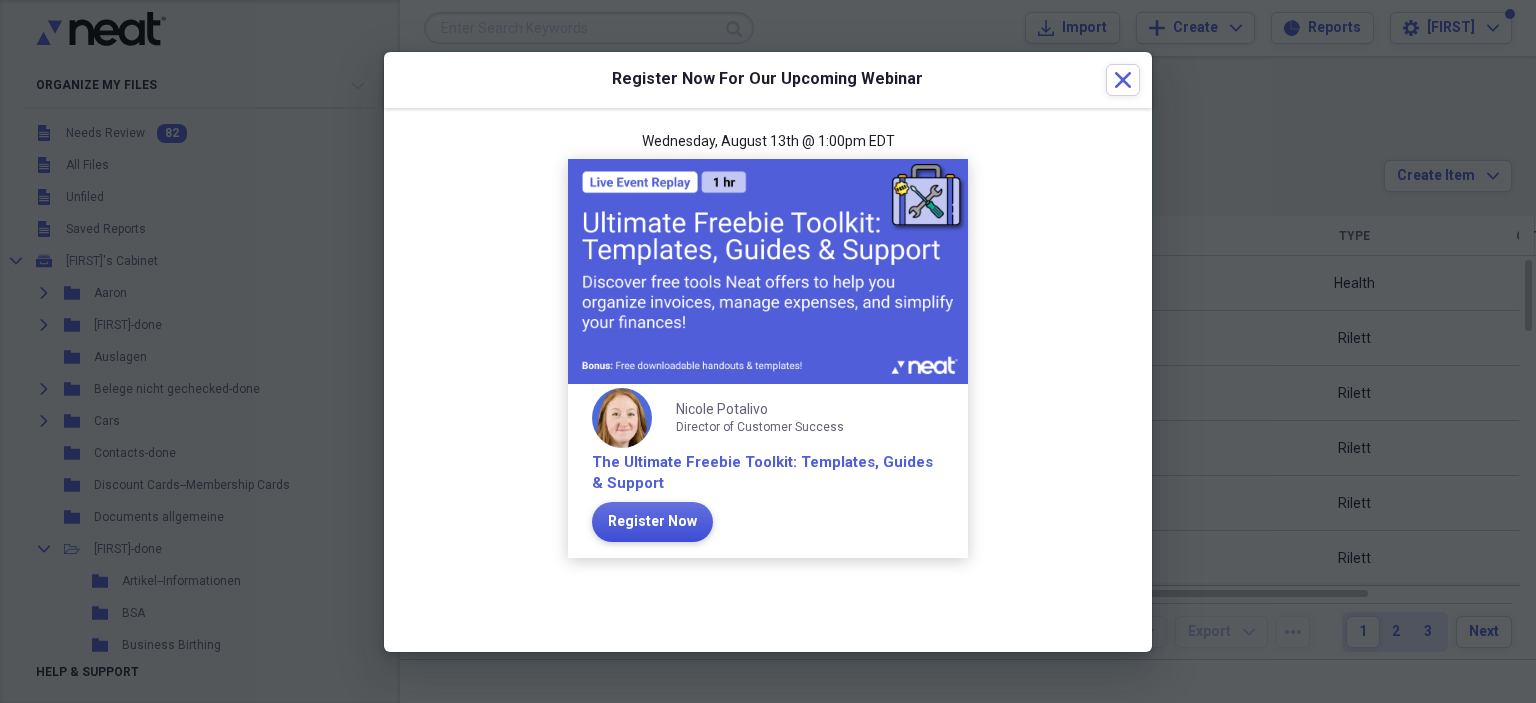 click on "Register Now" at bounding box center [652, 522] 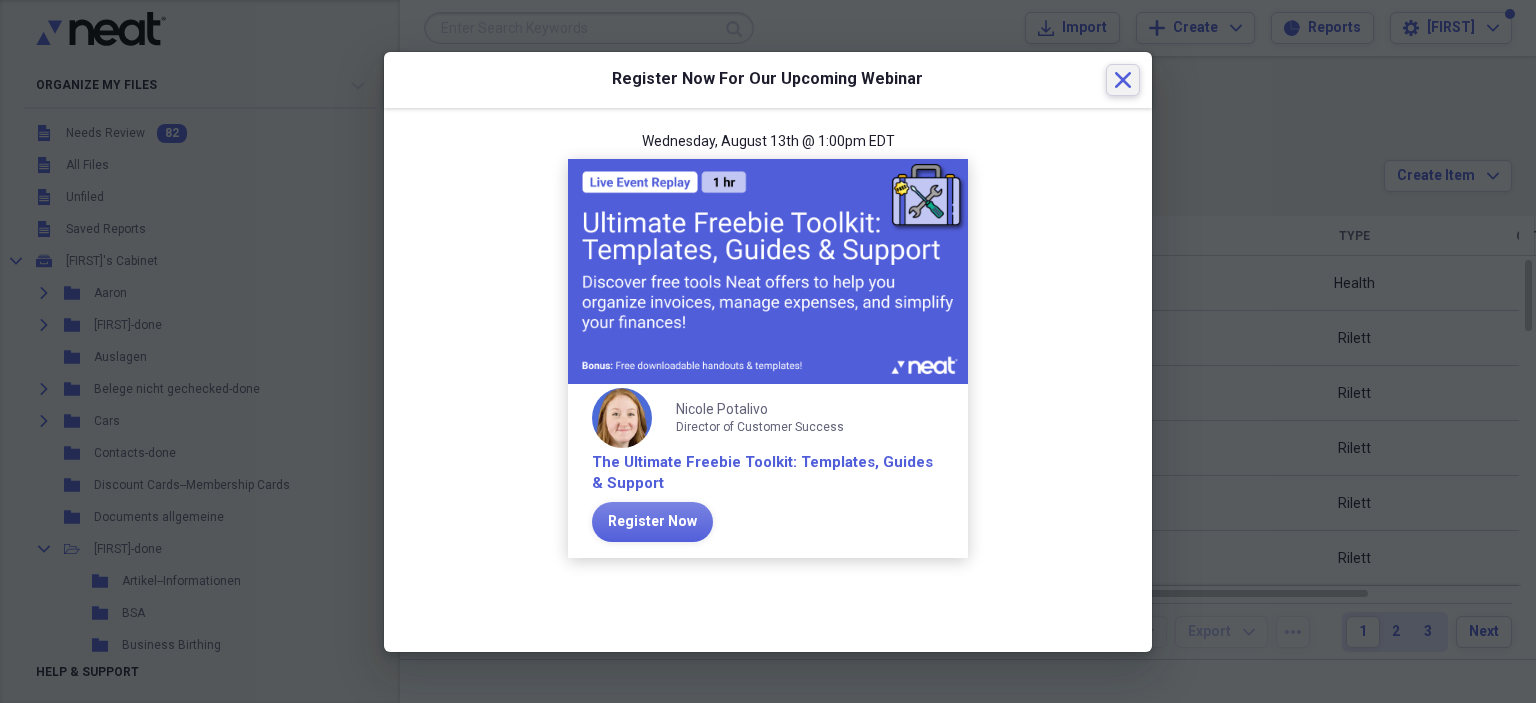 click 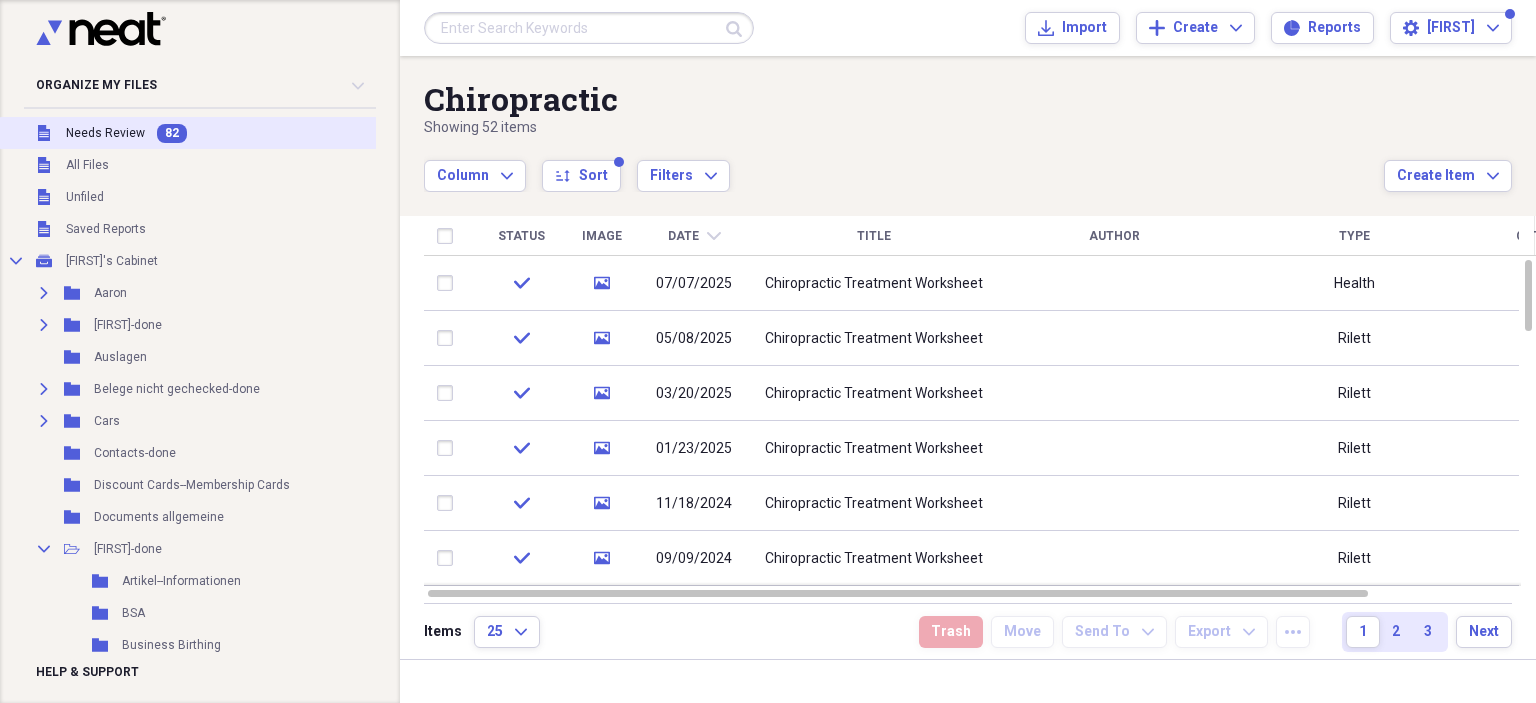 click on "Unfiled Needs Review 82" at bounding box center [195, 133] 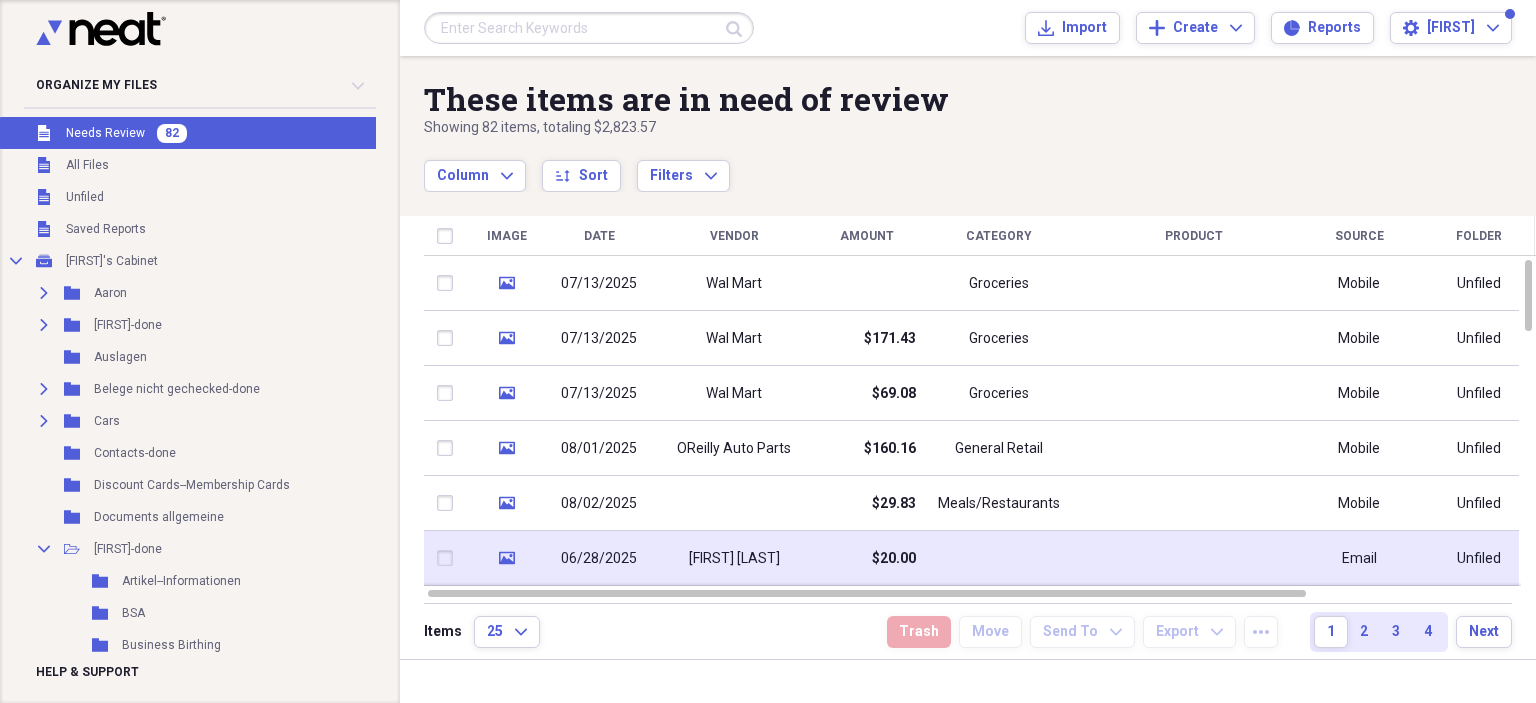 click on "$20.00" at bounding box center [894, 559] 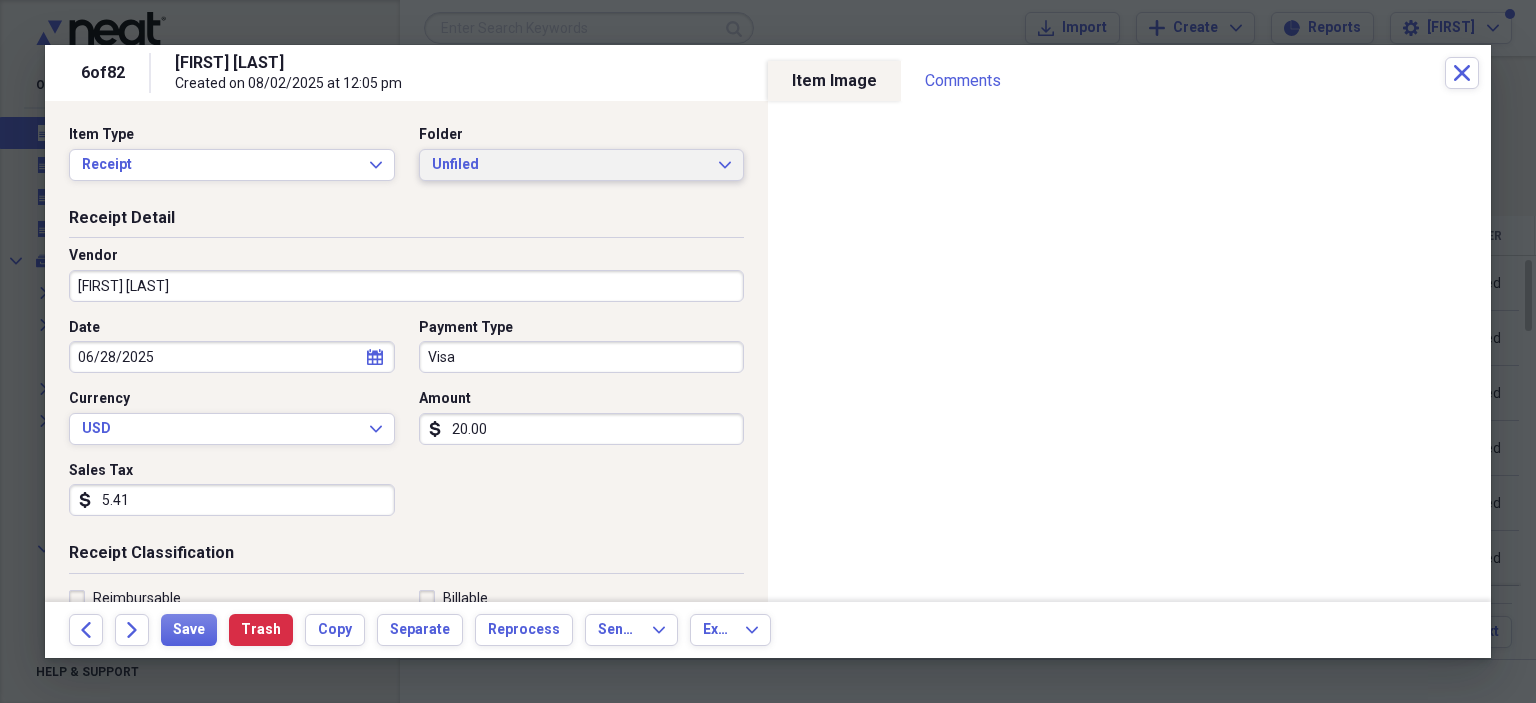 click on "Unfiled Expand" at bounding box center (582, 165) 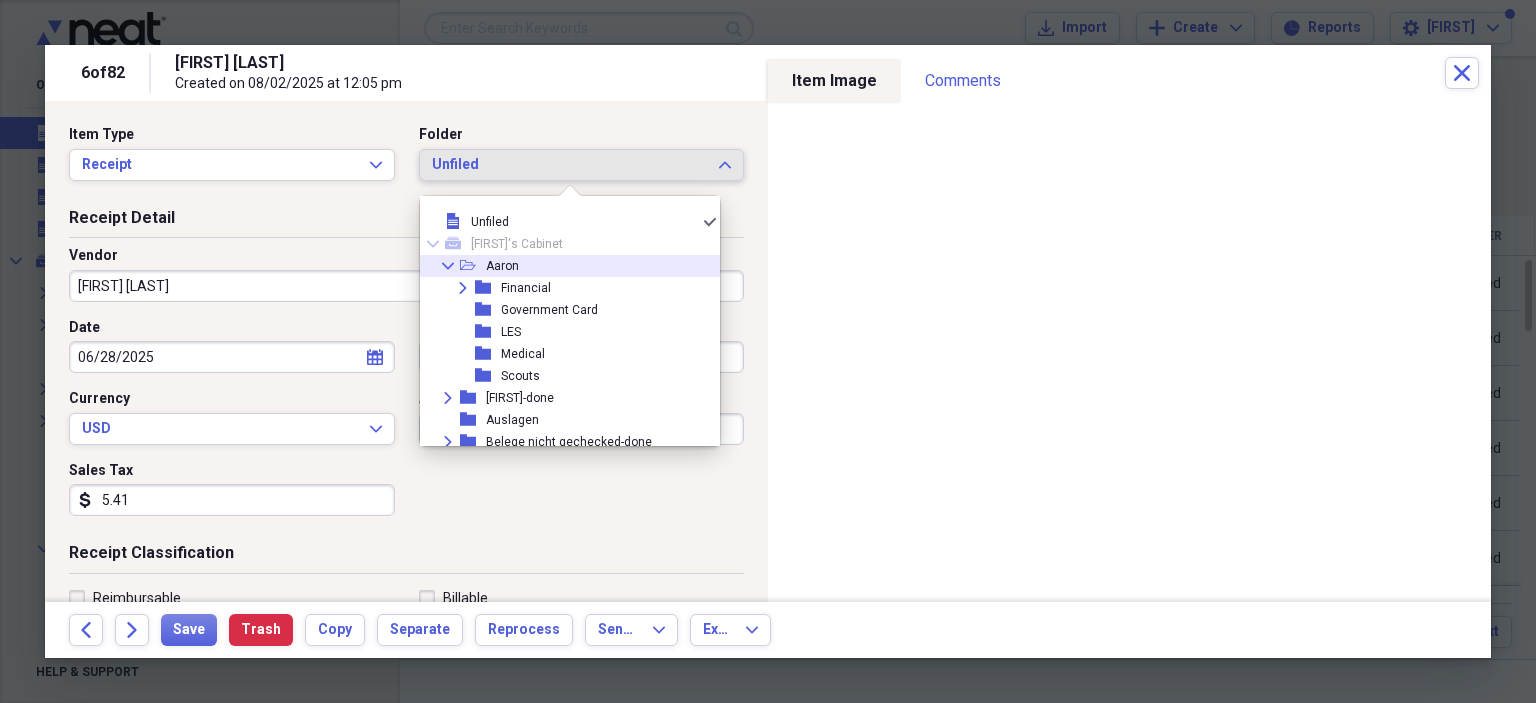 click on "Collapse" 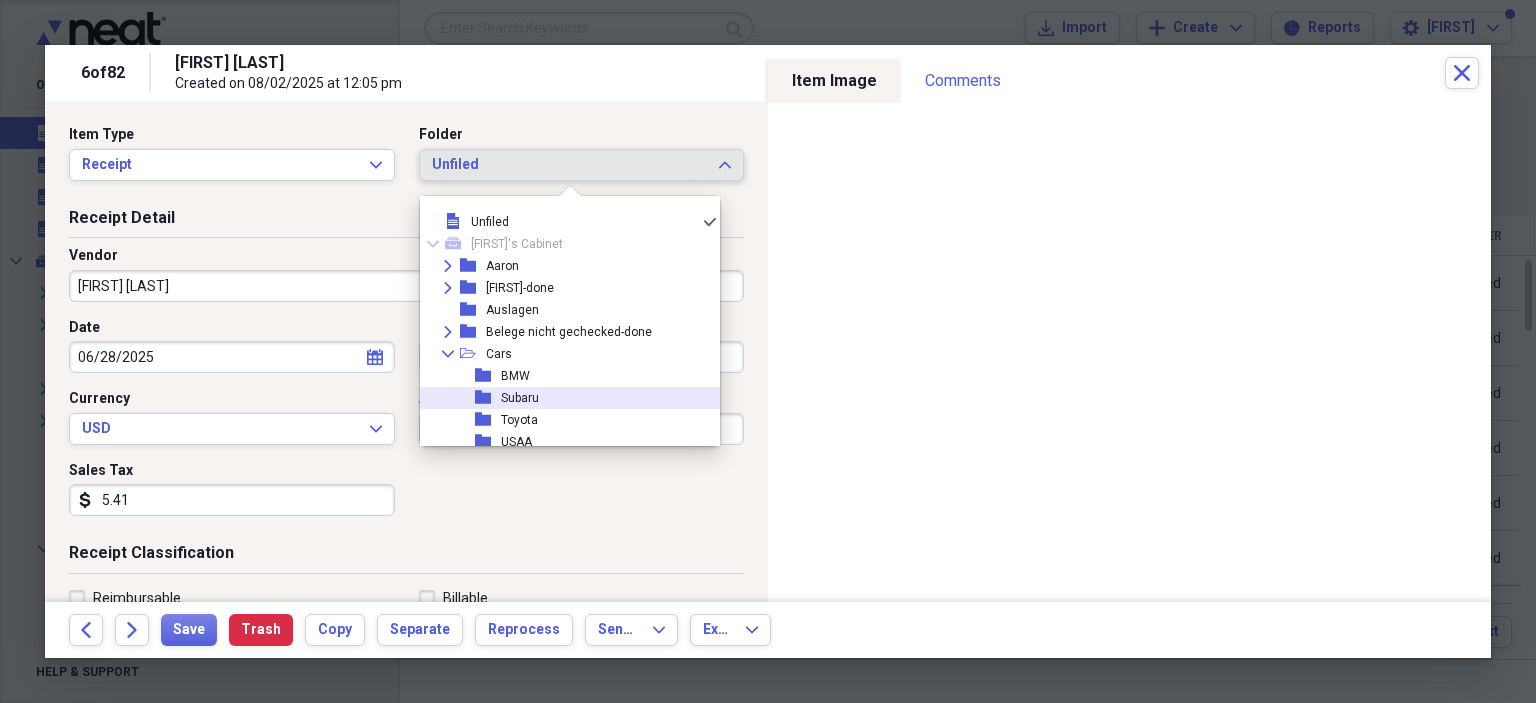 click on "Subaru" at bounding box center (520, 398) 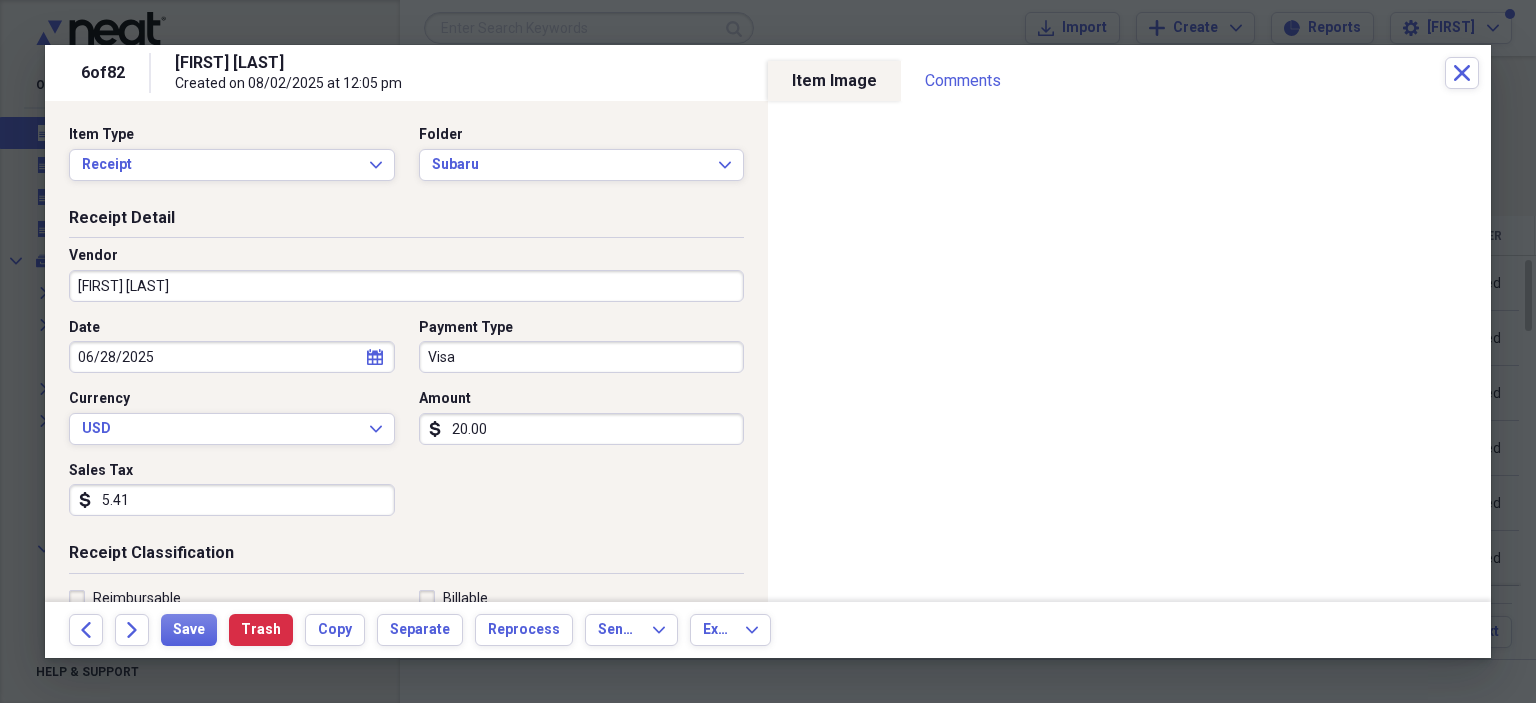 click on "[FIRST] [LAST]" at bounding box center [406, 286] 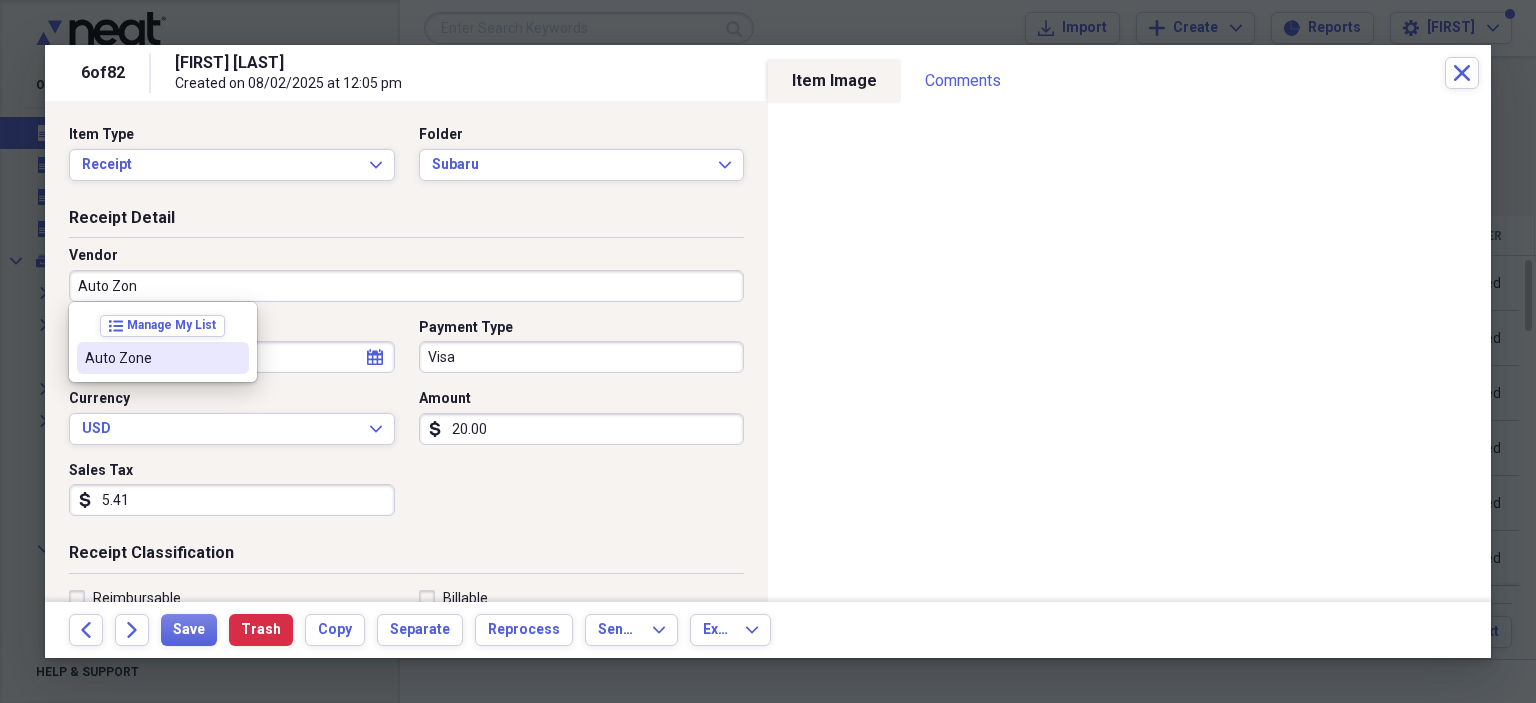 click on "Auto Zone" at bounding box center [151, 358] 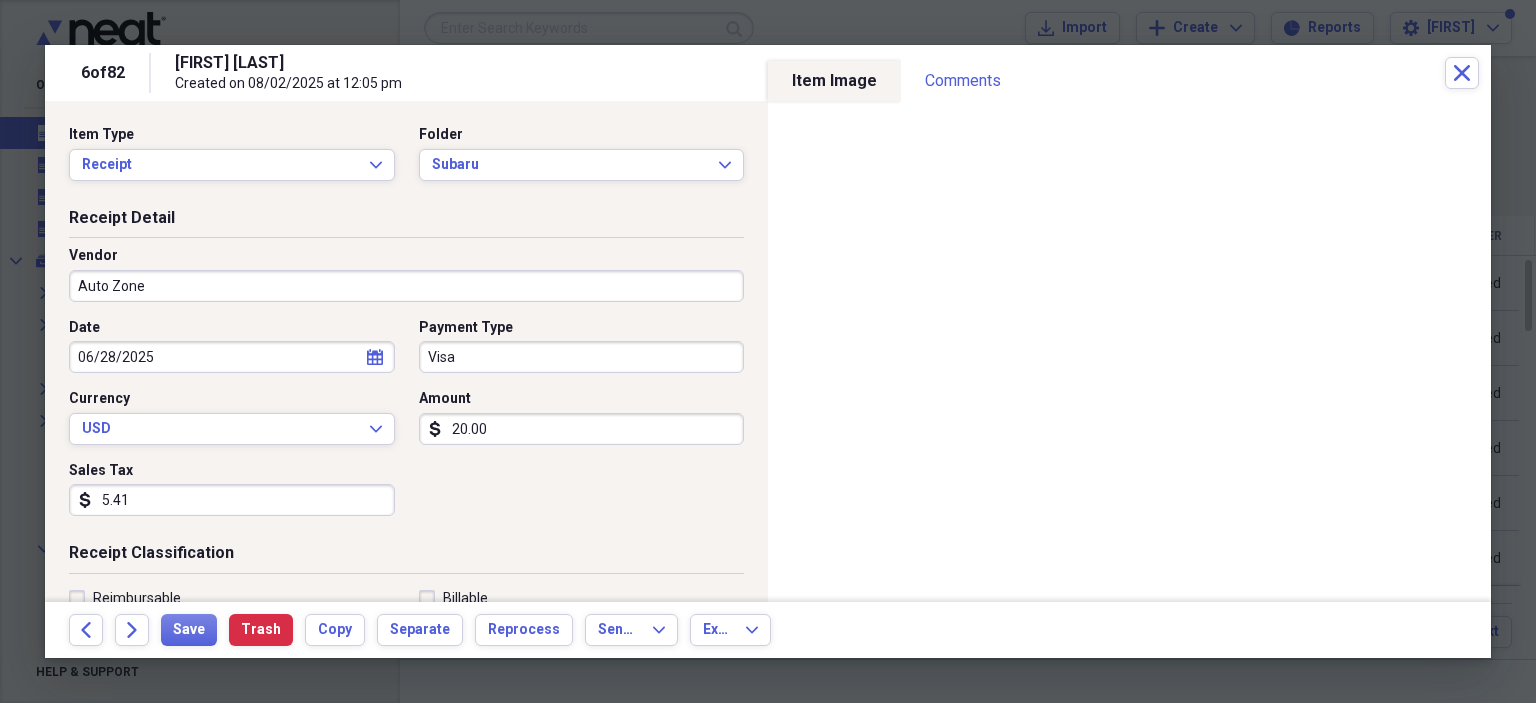 type on "[FIRST]" 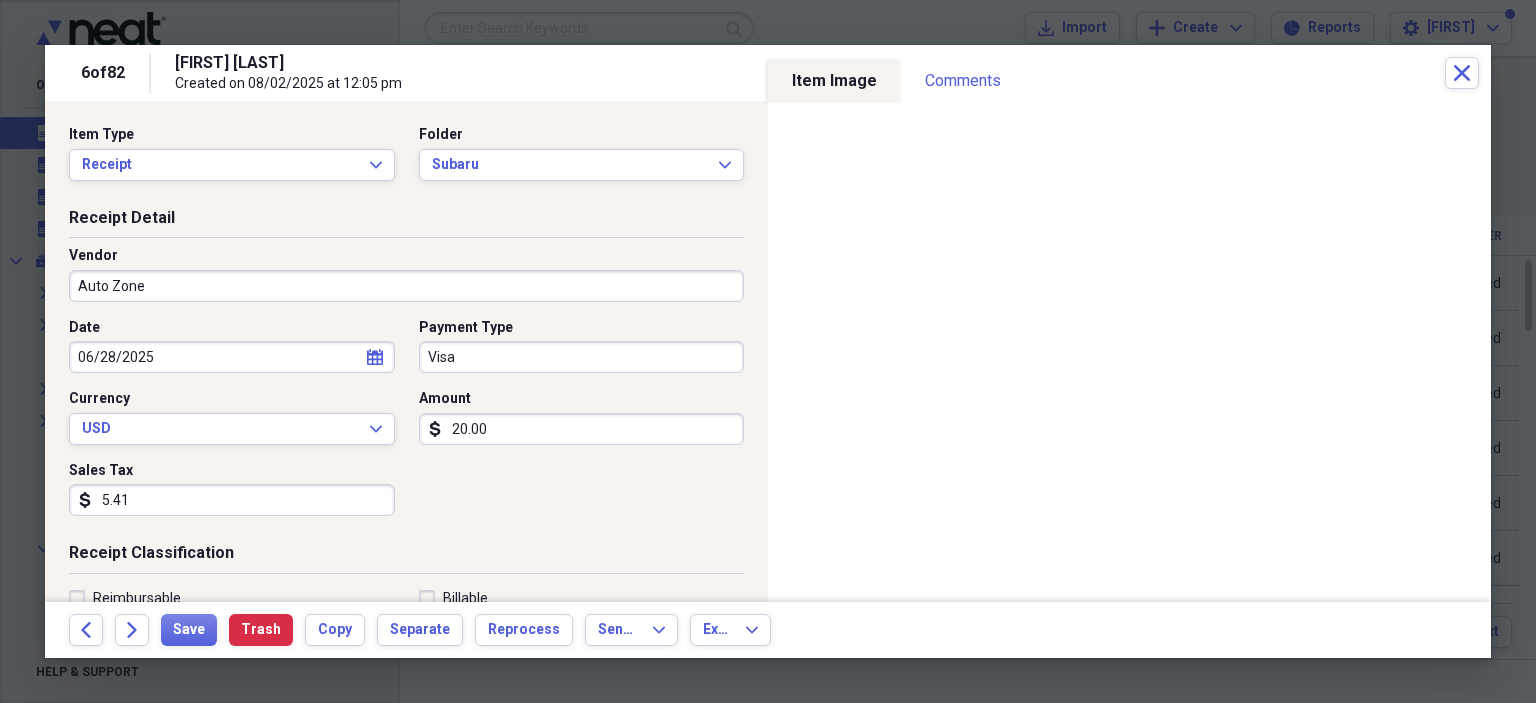 click on "calendar" 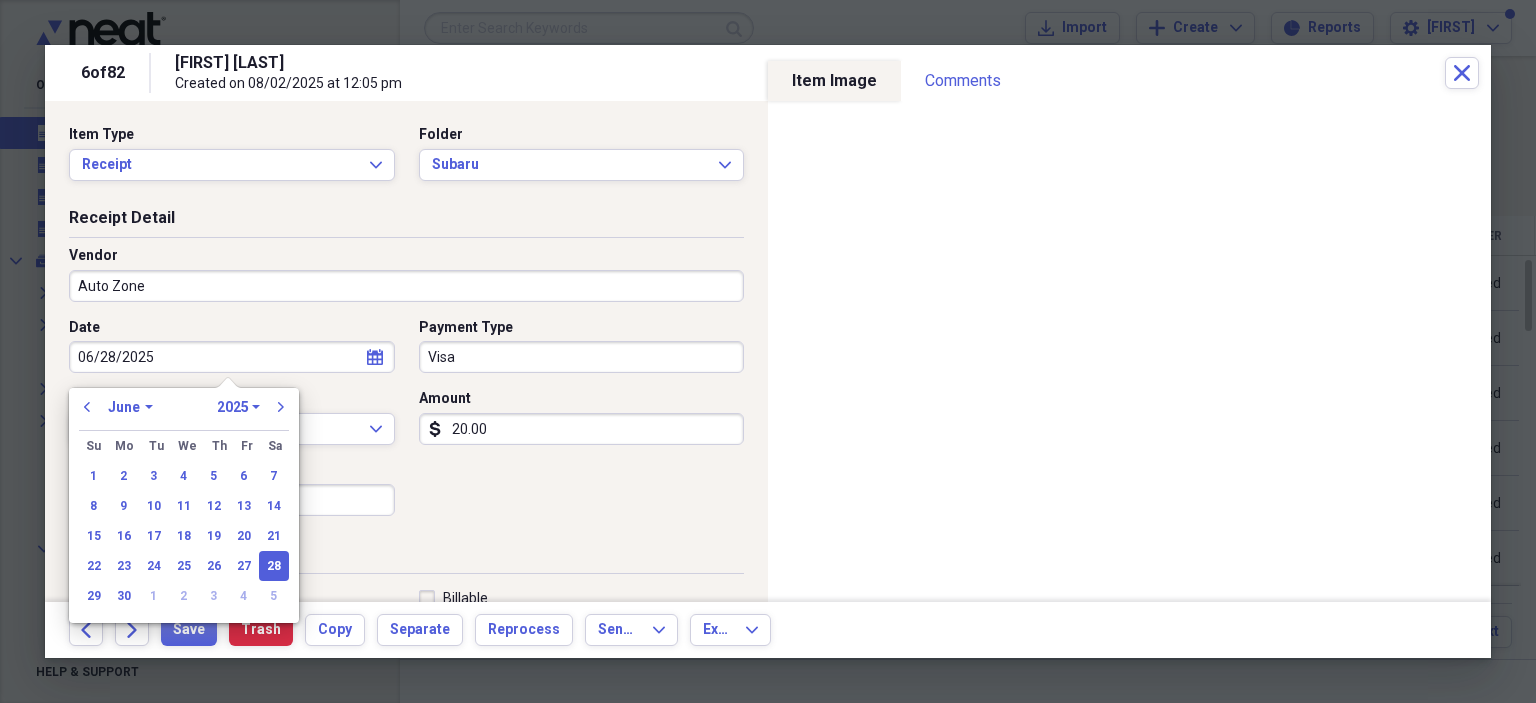 click on "January February March April May June July August September October November December" at bounding box center [130, 407] 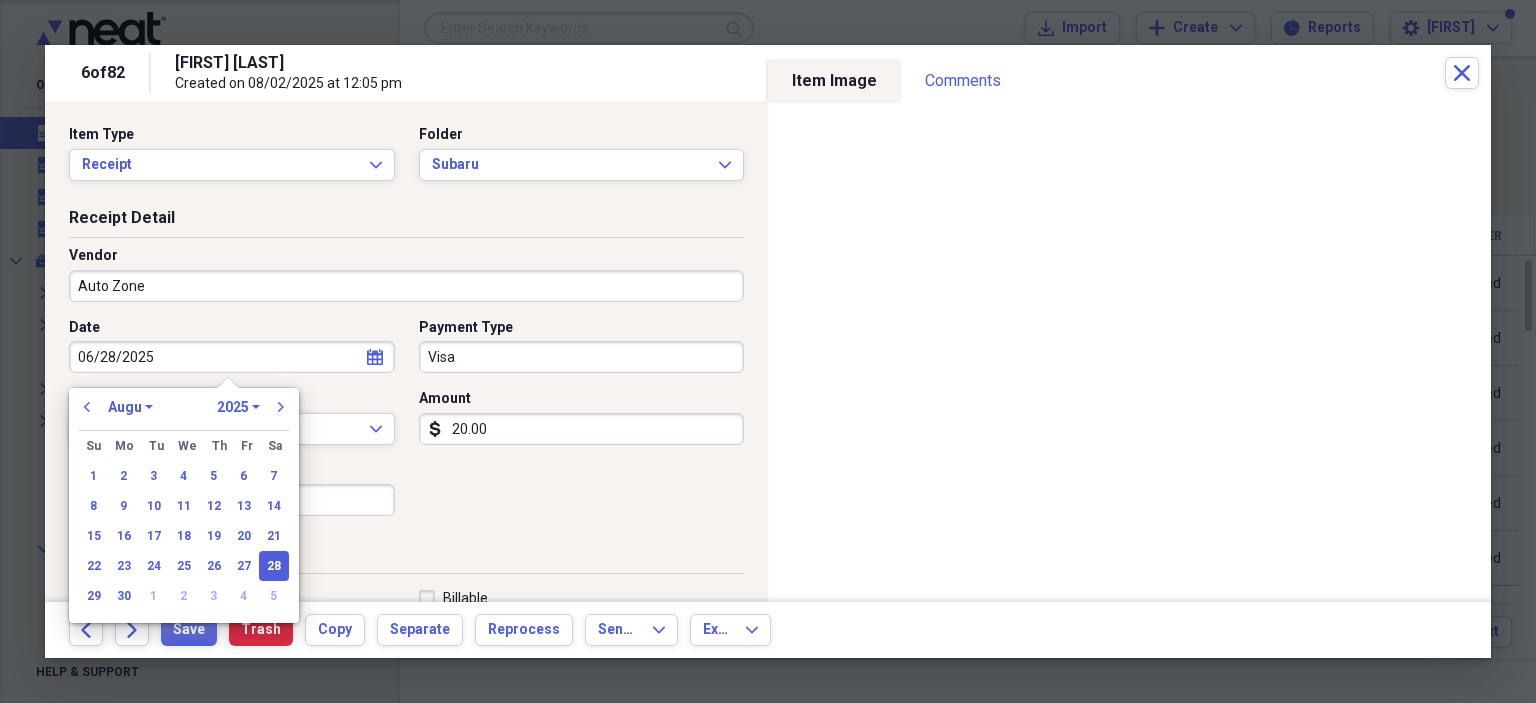 click on "January February March April May June July August September October November December" at bounding box center [130, 407] 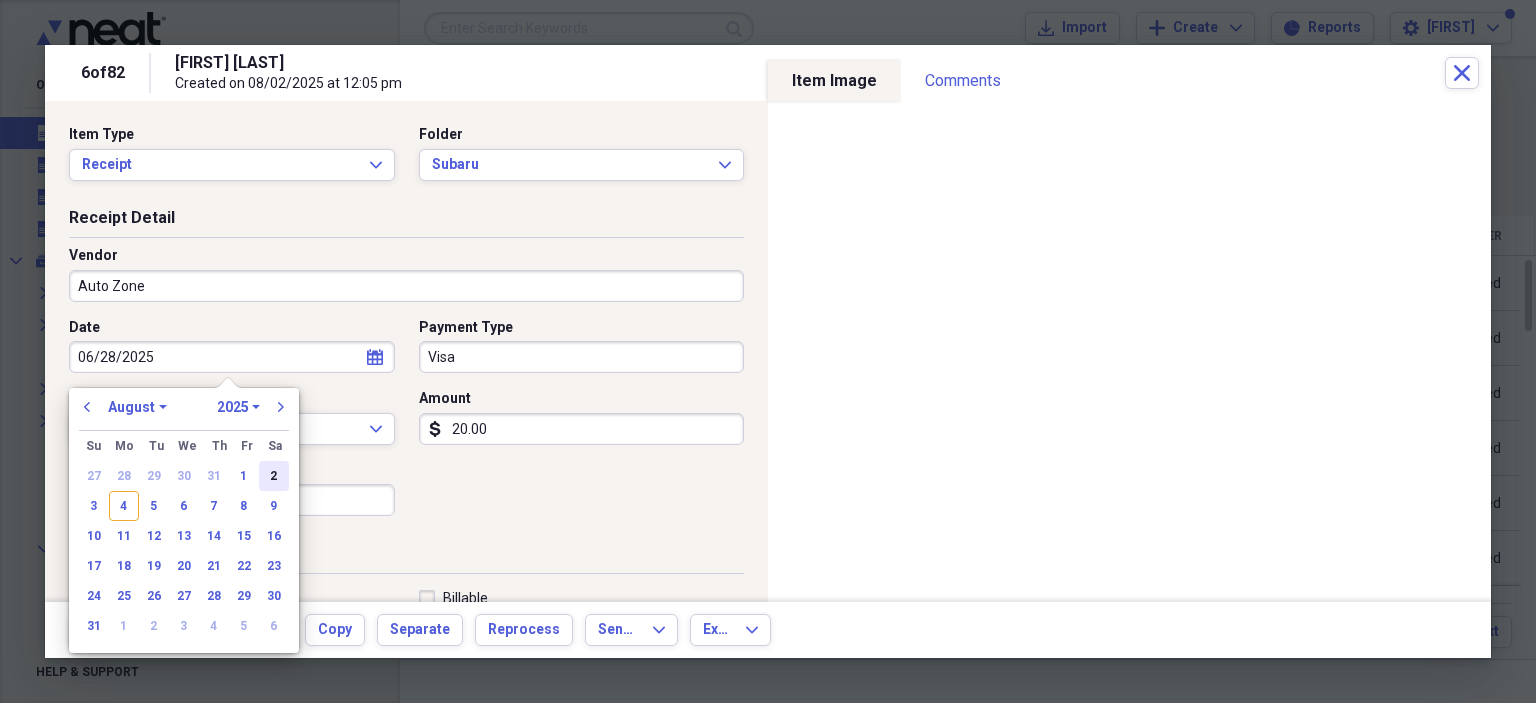 click on "2" at bounding box center [274, 476] 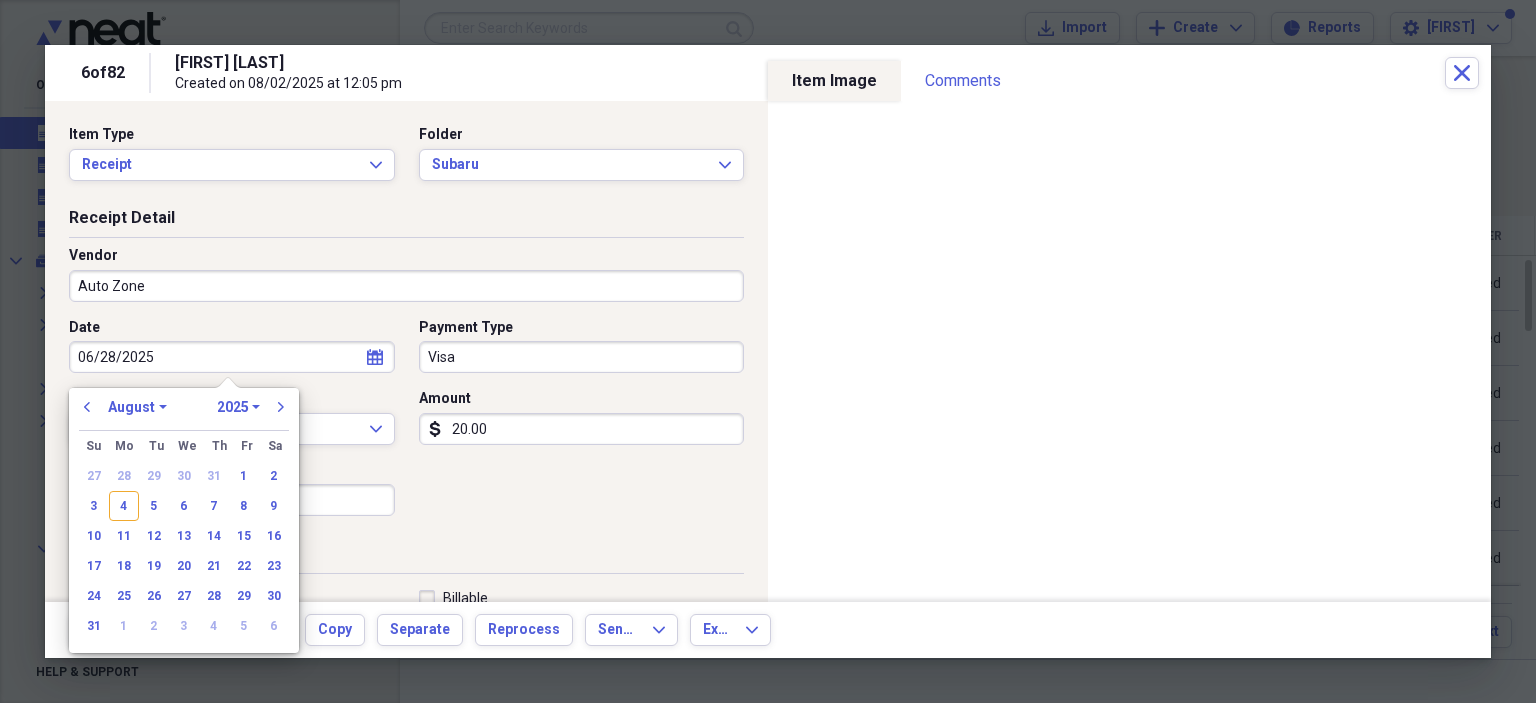 type on "08/02/2025" 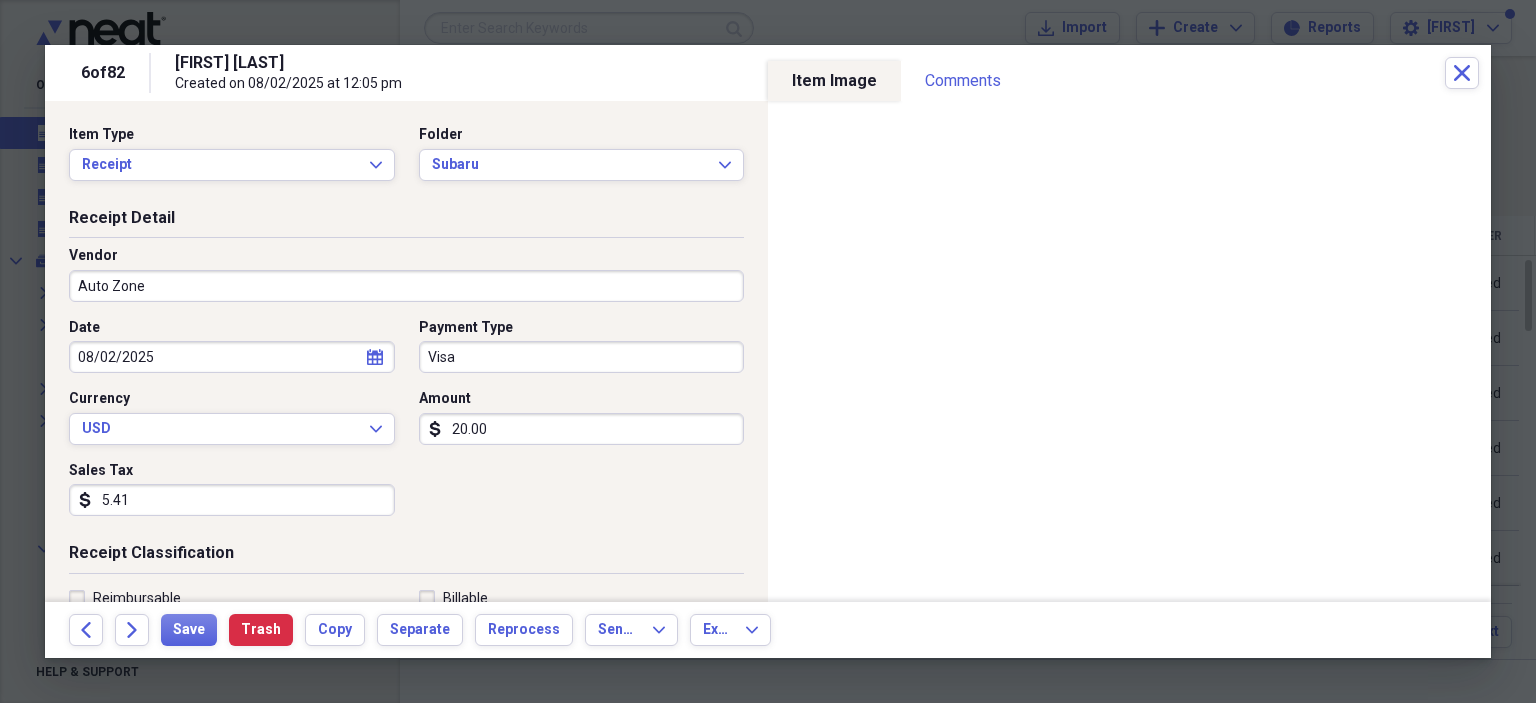 click on "20.00" at bounding box center (582, 429) 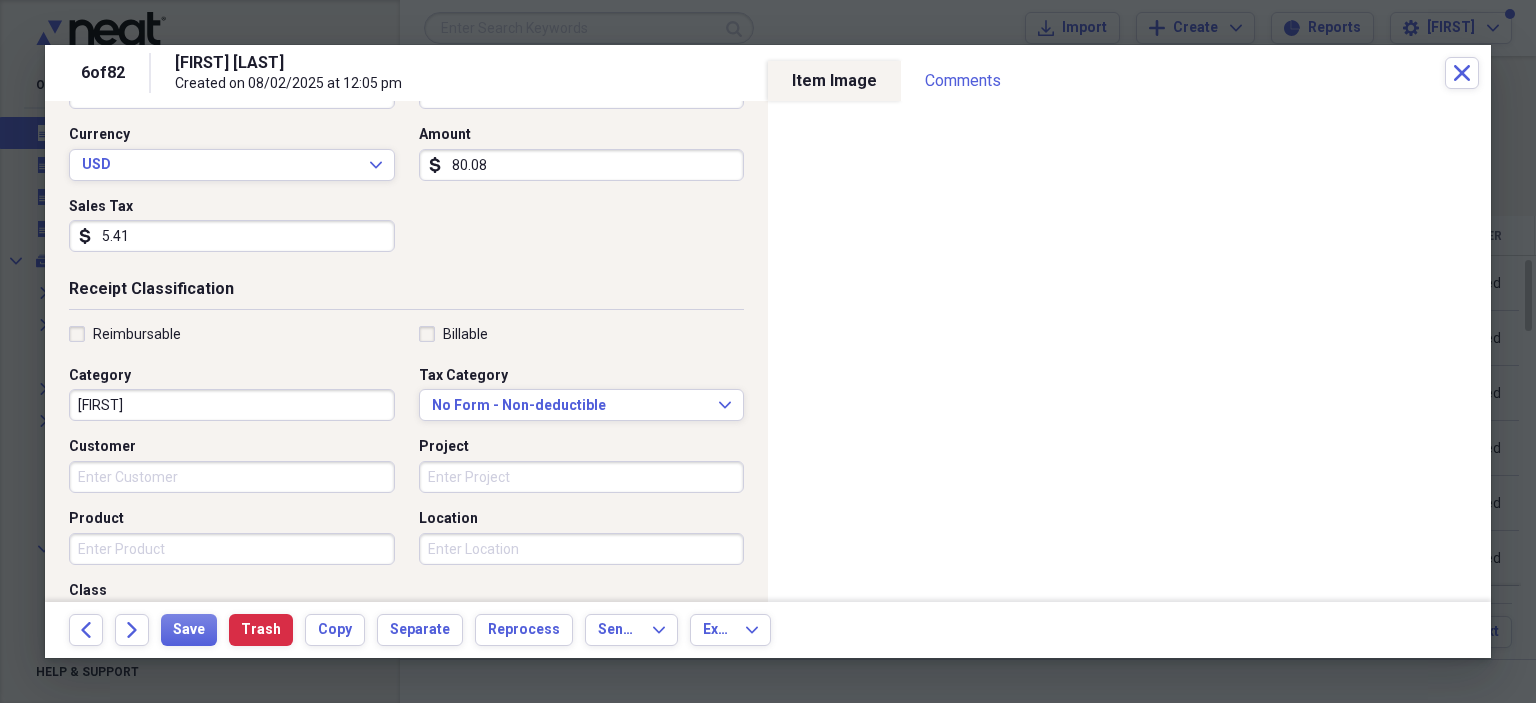 scroll, scrollTop: 300, scrollLeft: 0, axis: vertical 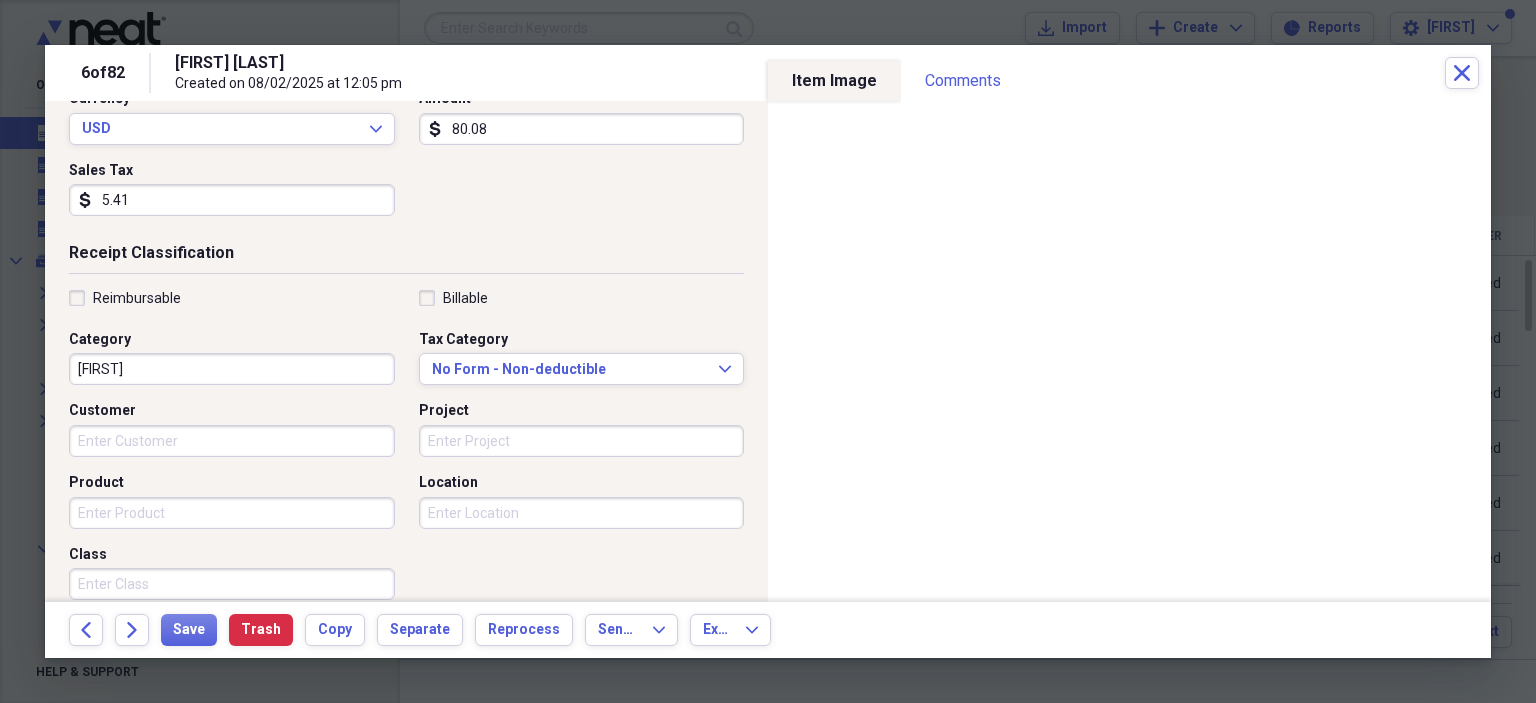 type on "80.08" 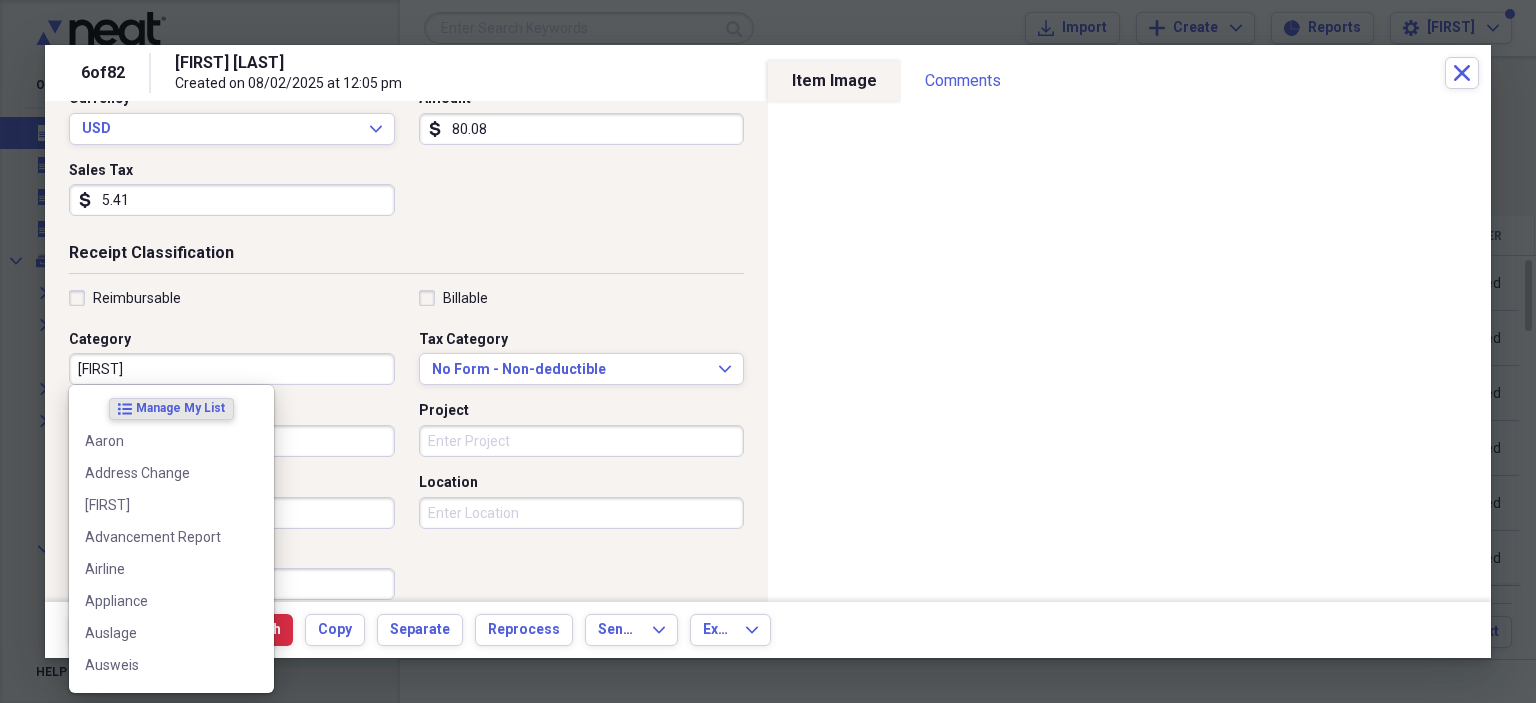 click on "[FIRST]" at bounding box center [232, 369] 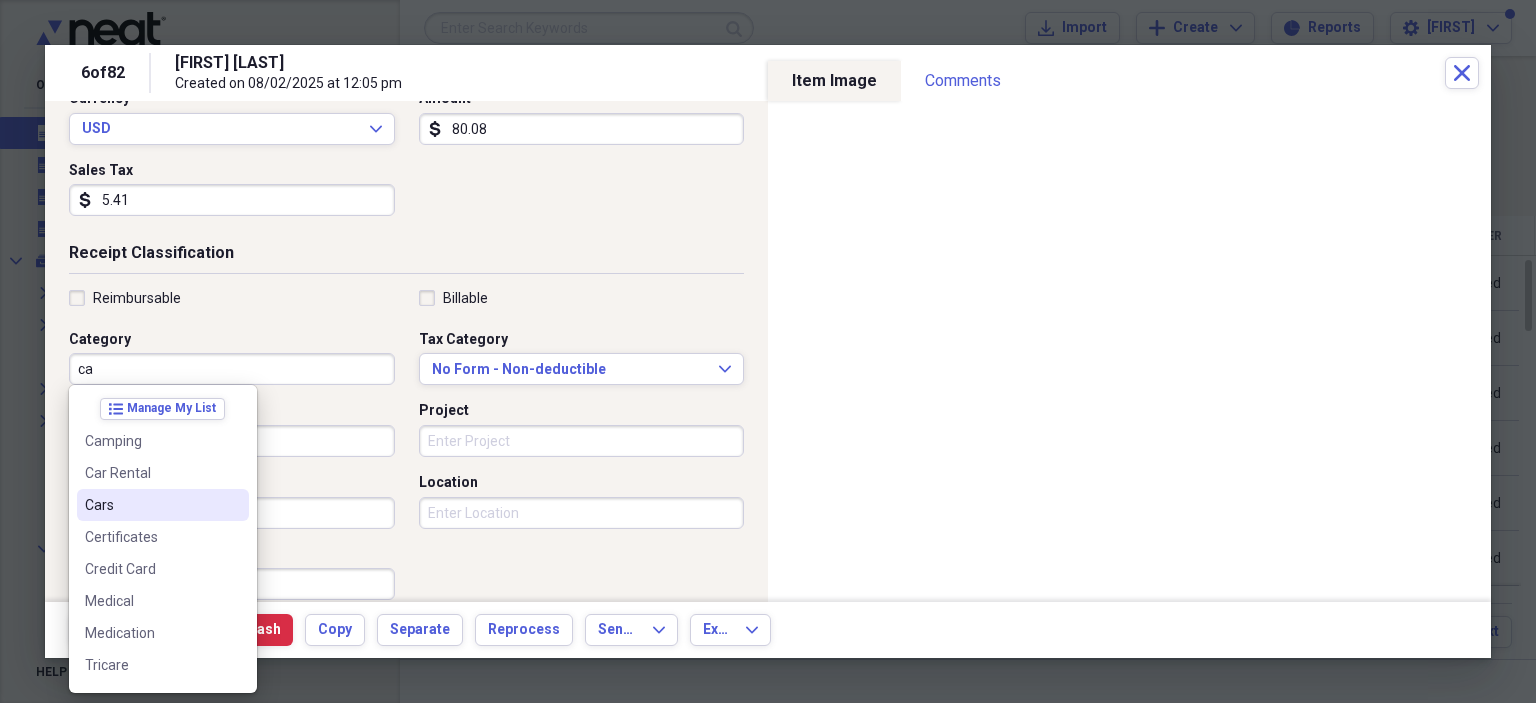 click on "Cars" at bounding box center (151, 505) 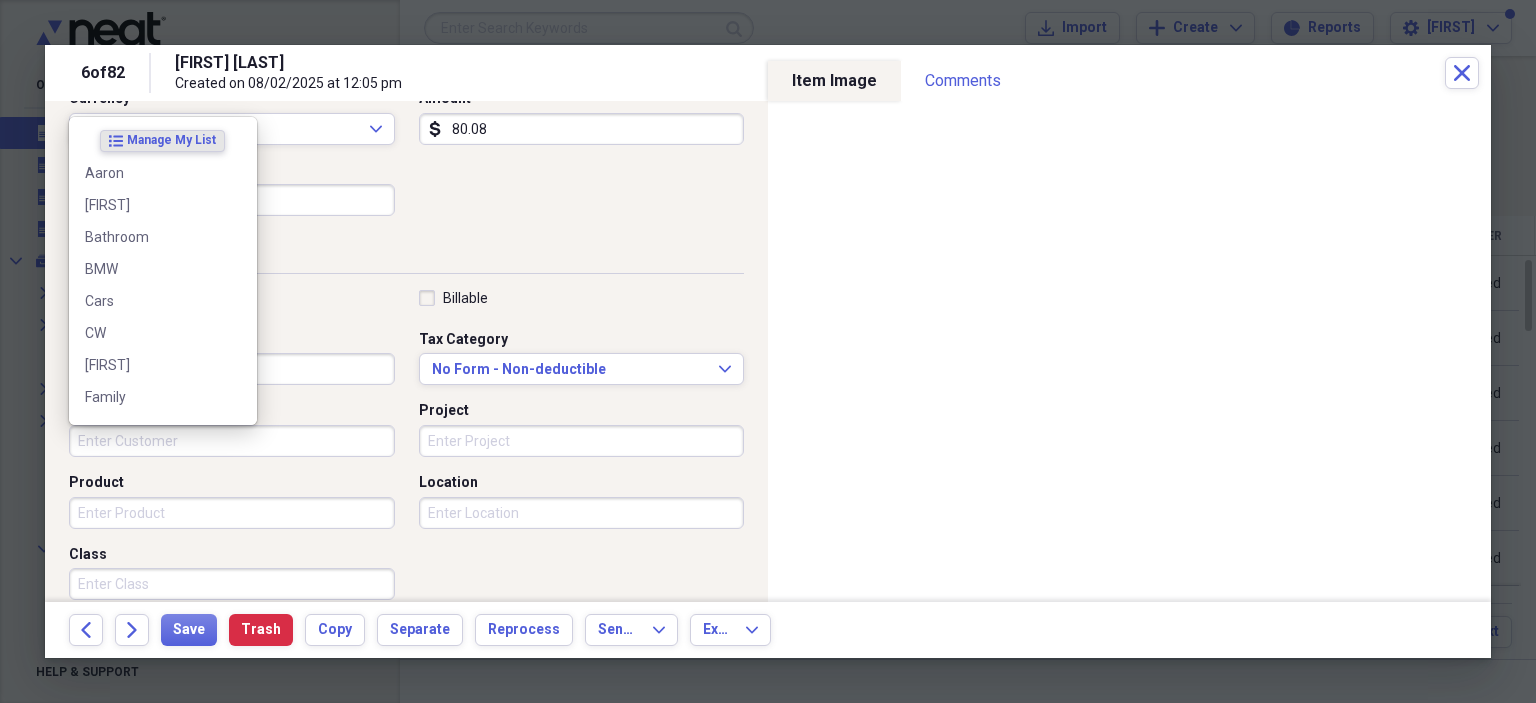 click on "Customer" at bounding box center [232, 441] 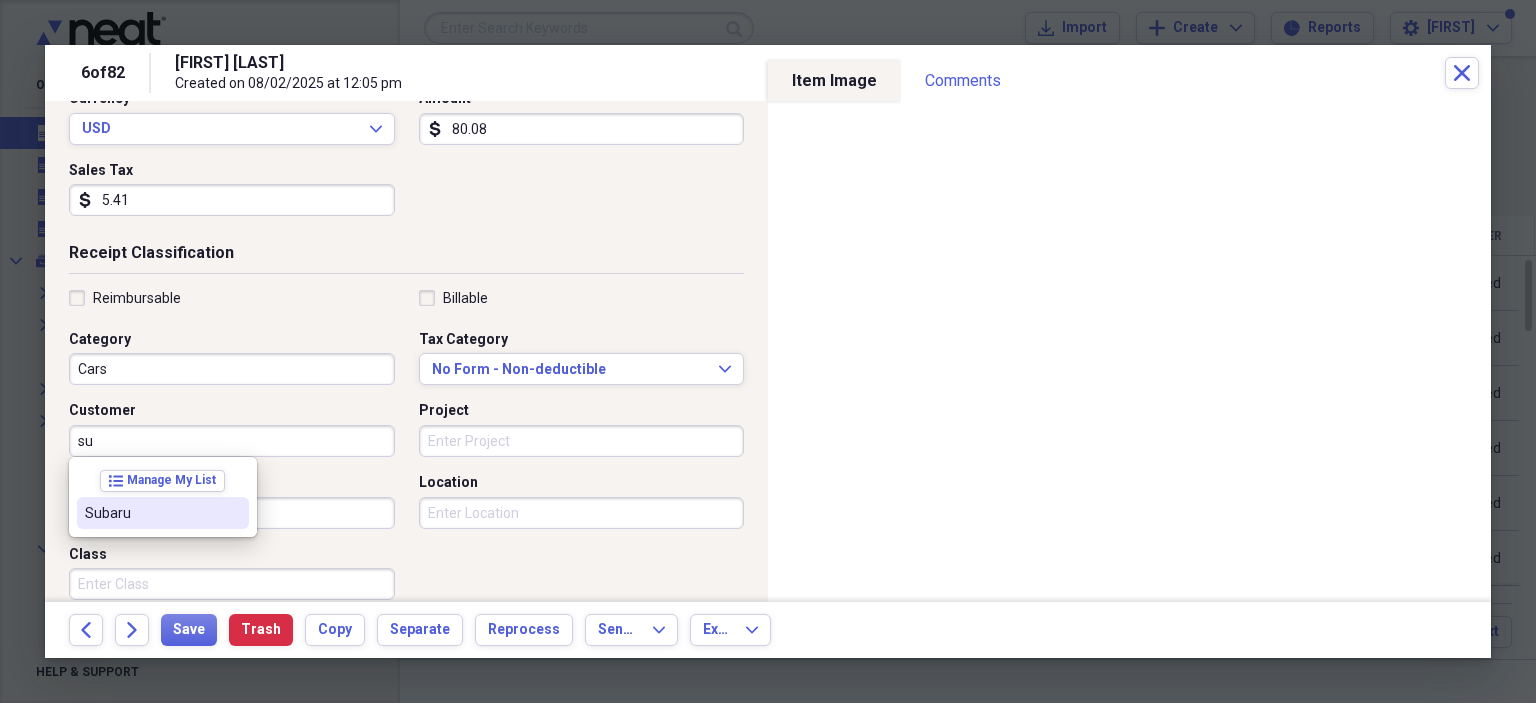 click on "Subaru" at bounding box center [151, 513] 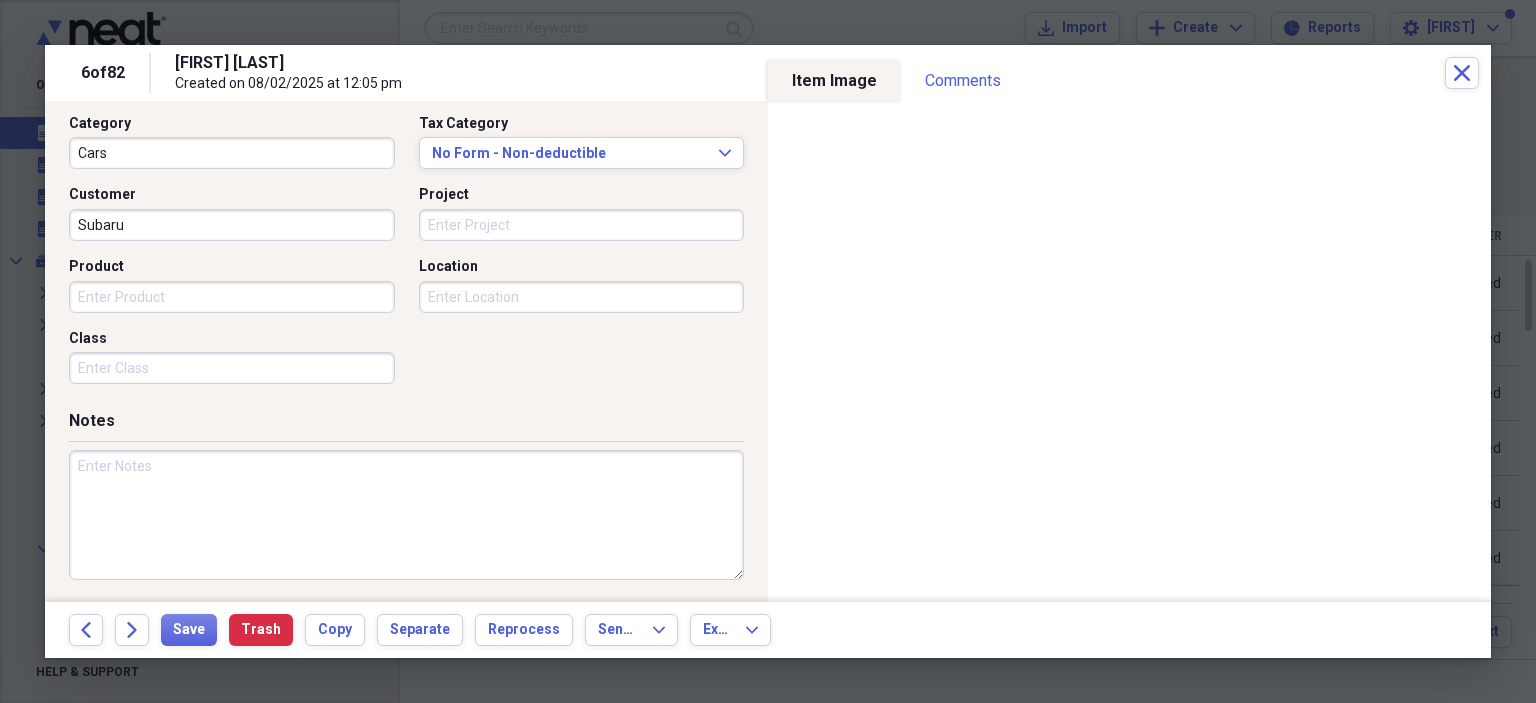 scroll, scrollTop: 518, scrollLeft: 0, axis: vertical 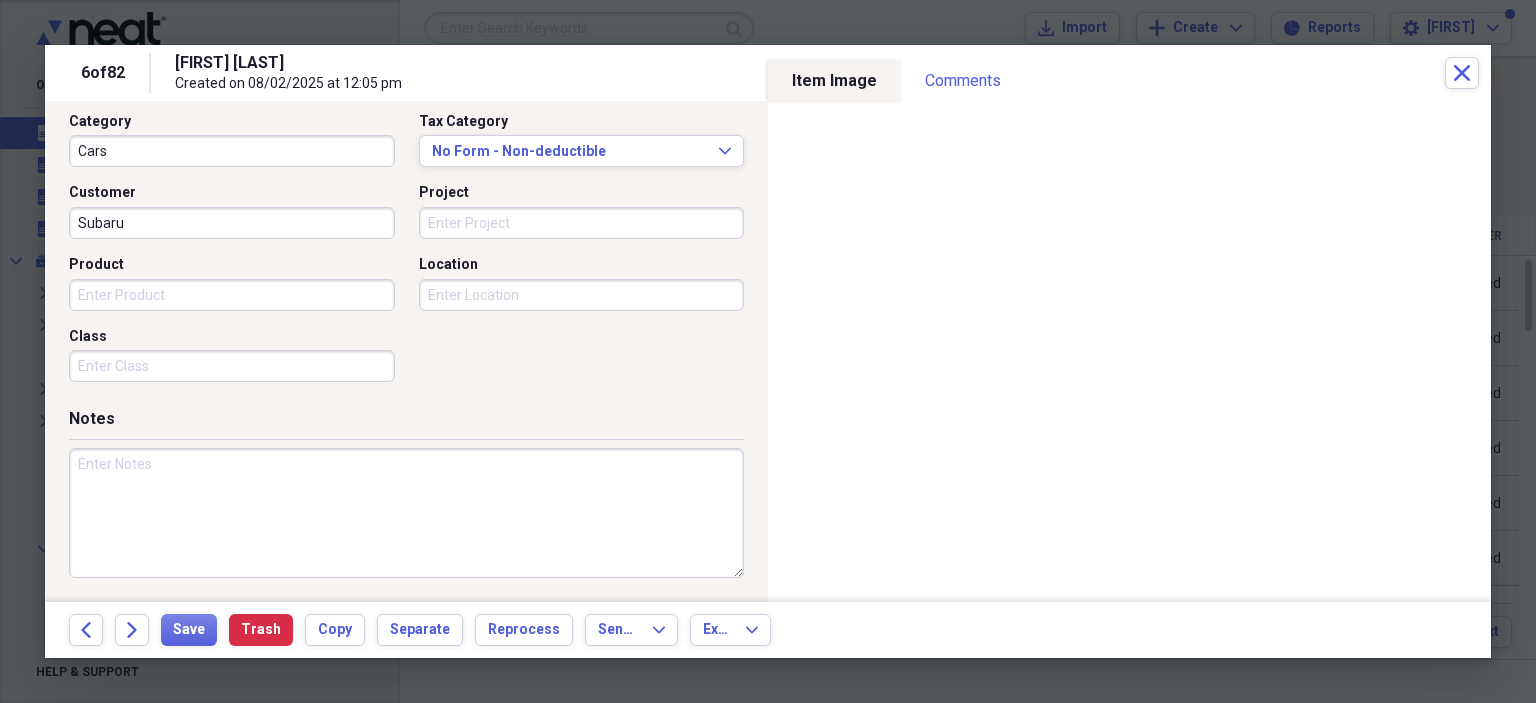 click at bounding box center [406, 513] 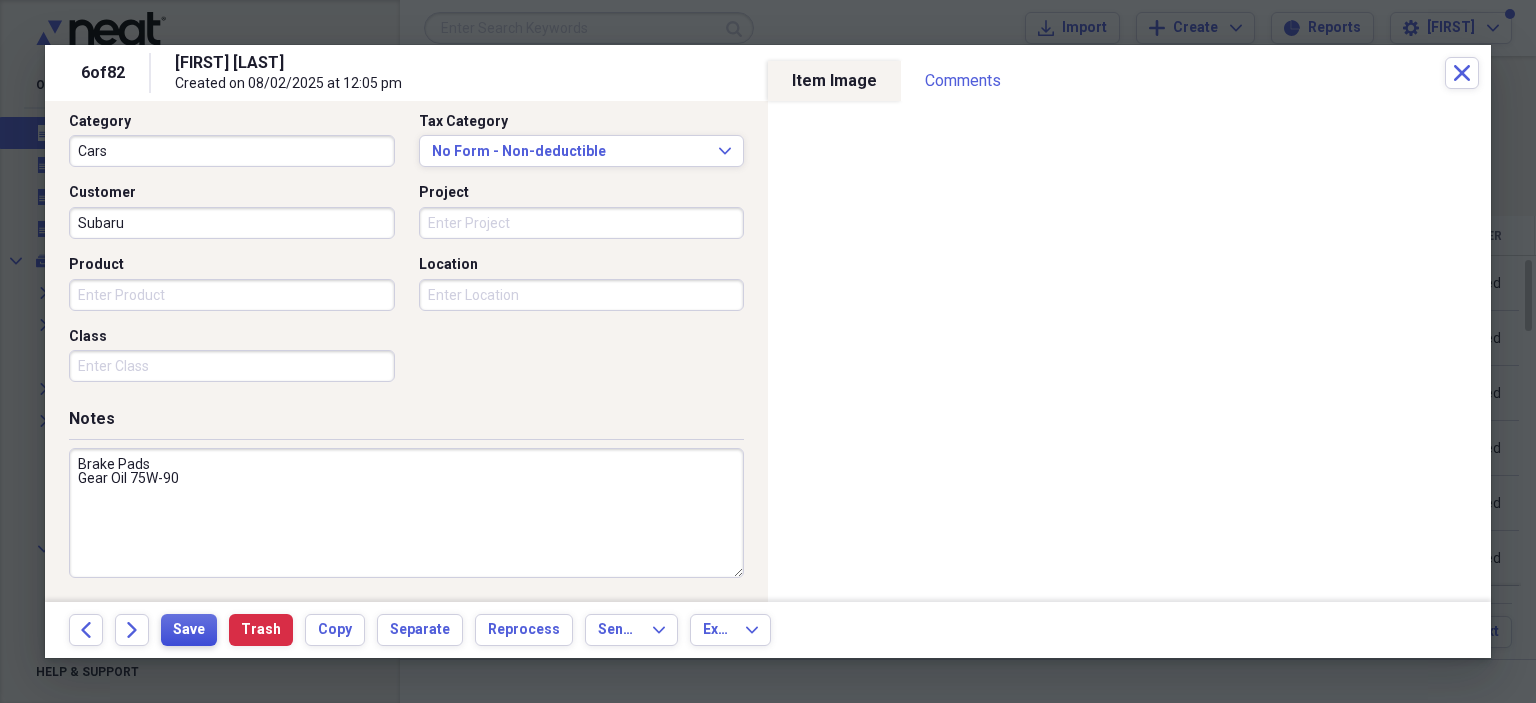type on "Brake Pads
Gear Oil 75W-90" 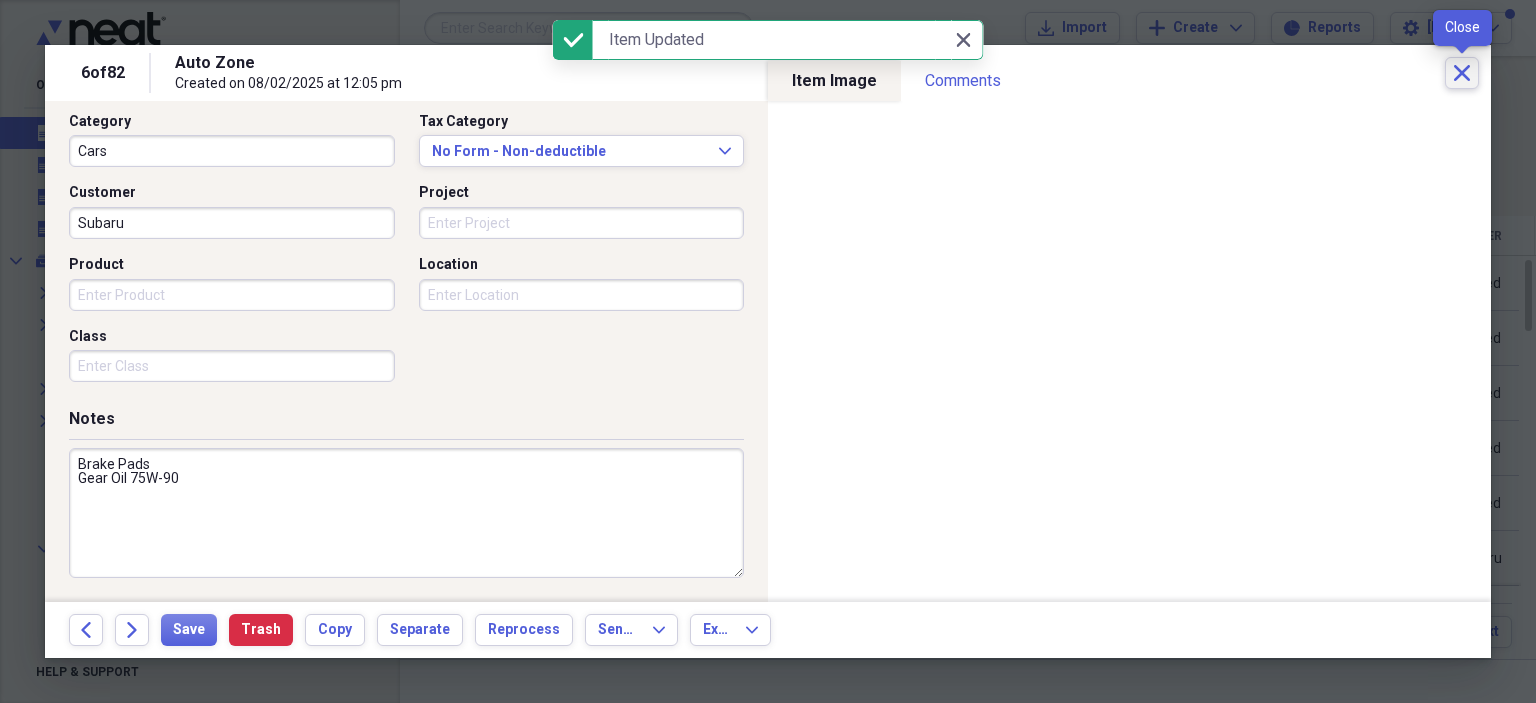 click on "Close" 